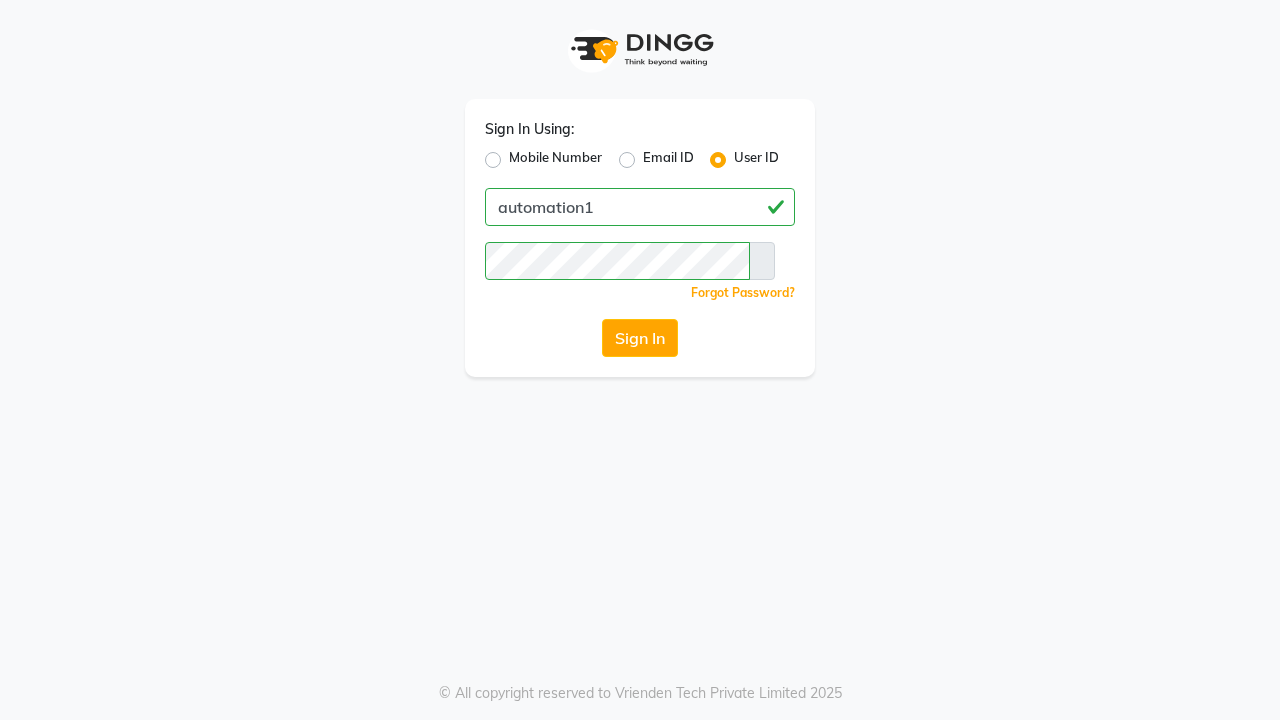 scroll, scrollTop: 0, scrollLeft: 0, axis: both 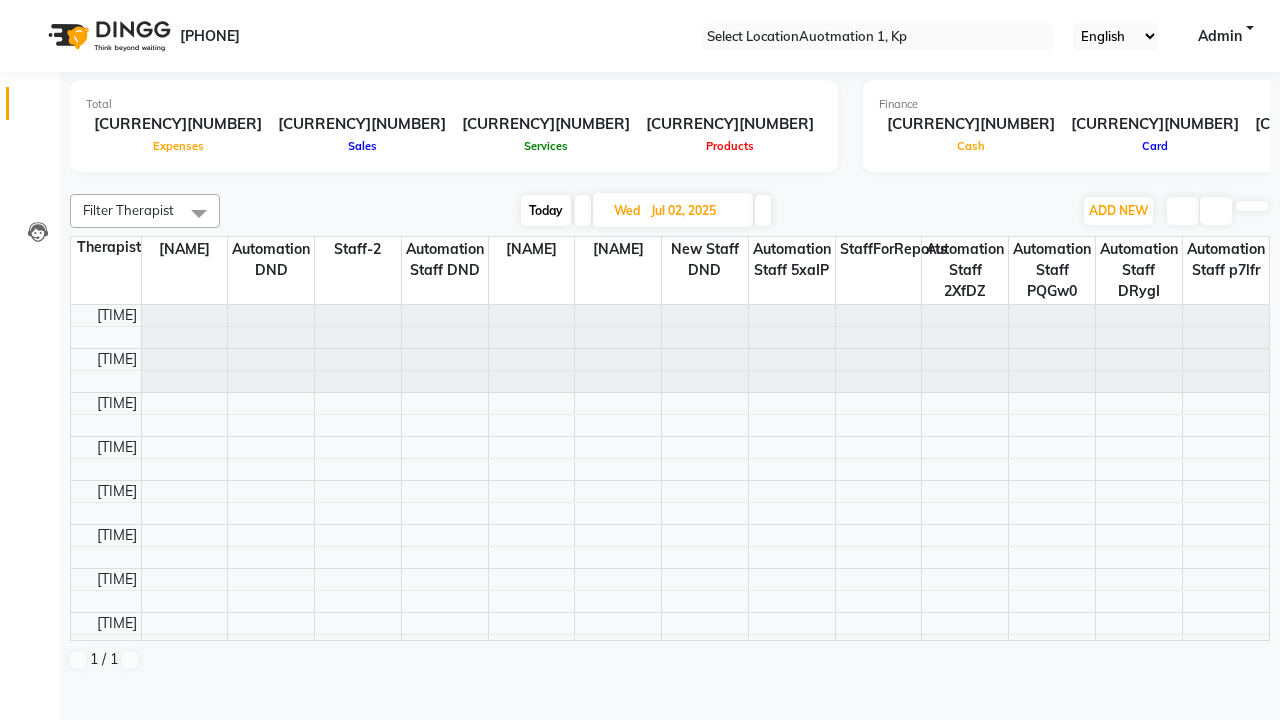click on "Today" at bounding box center (546, 210) 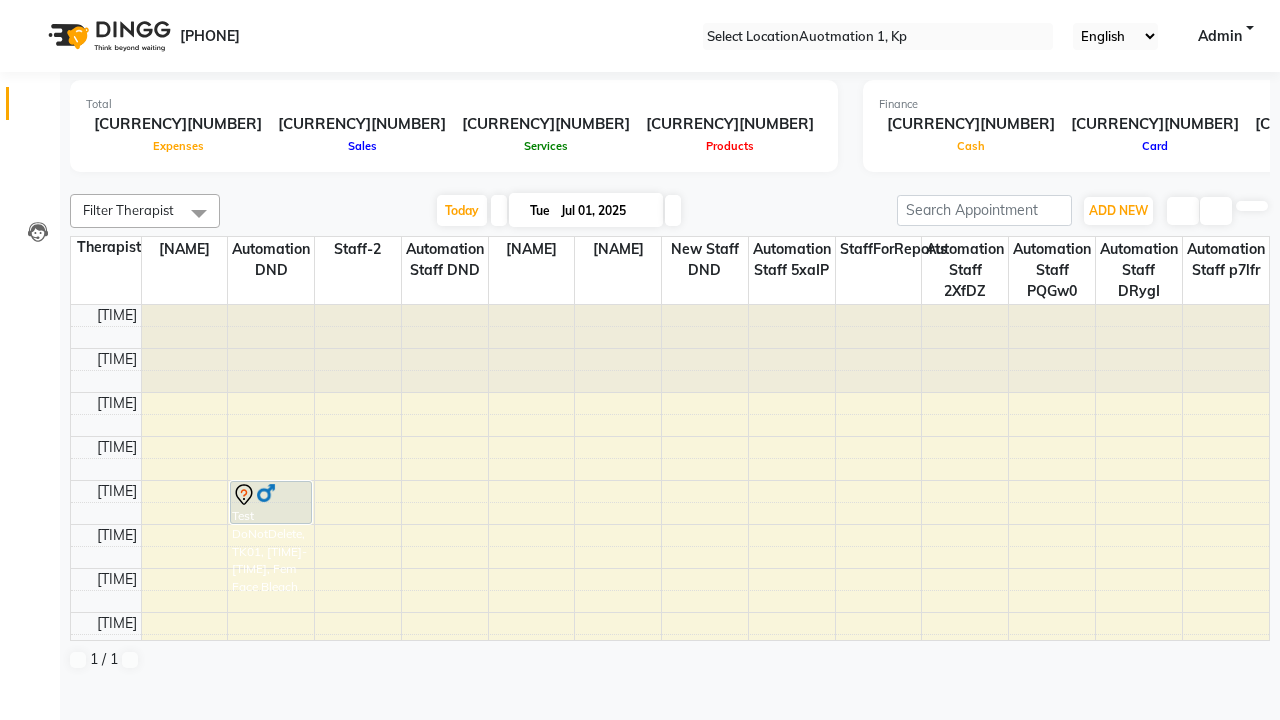 click at bounding box center (673, 210) 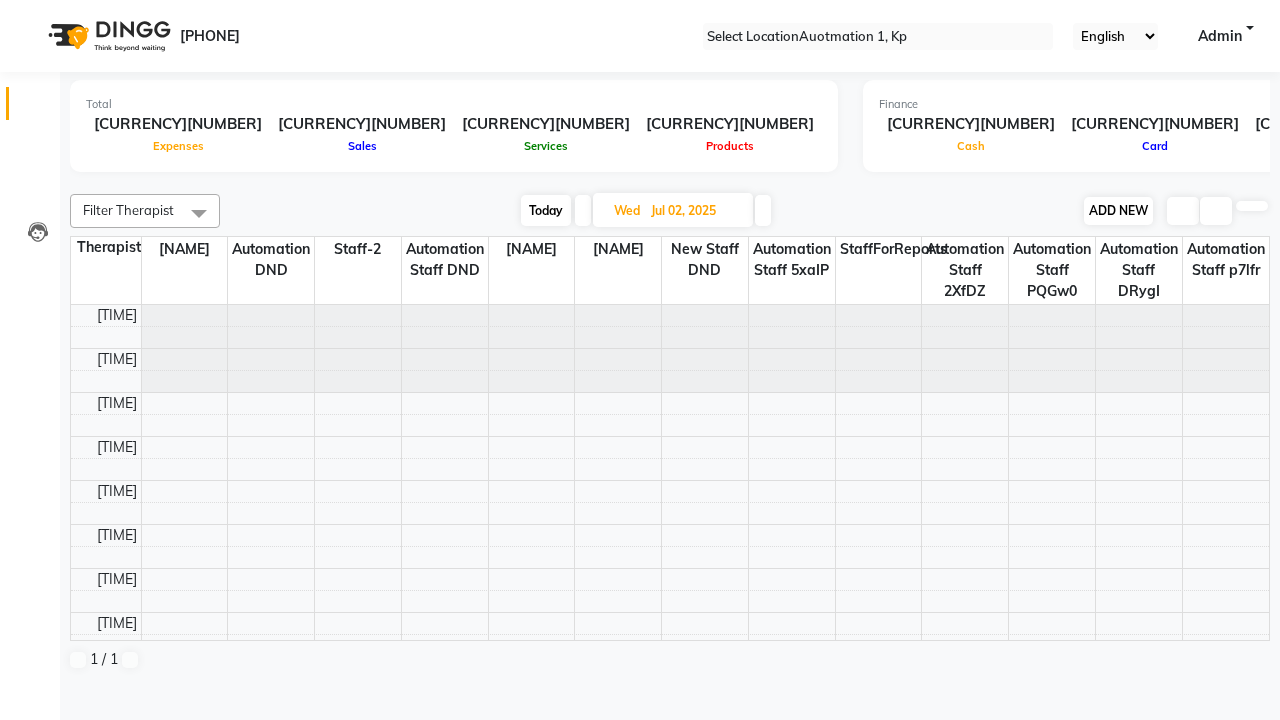 click on "ADD NEW" at bounding box center [1118, 210] 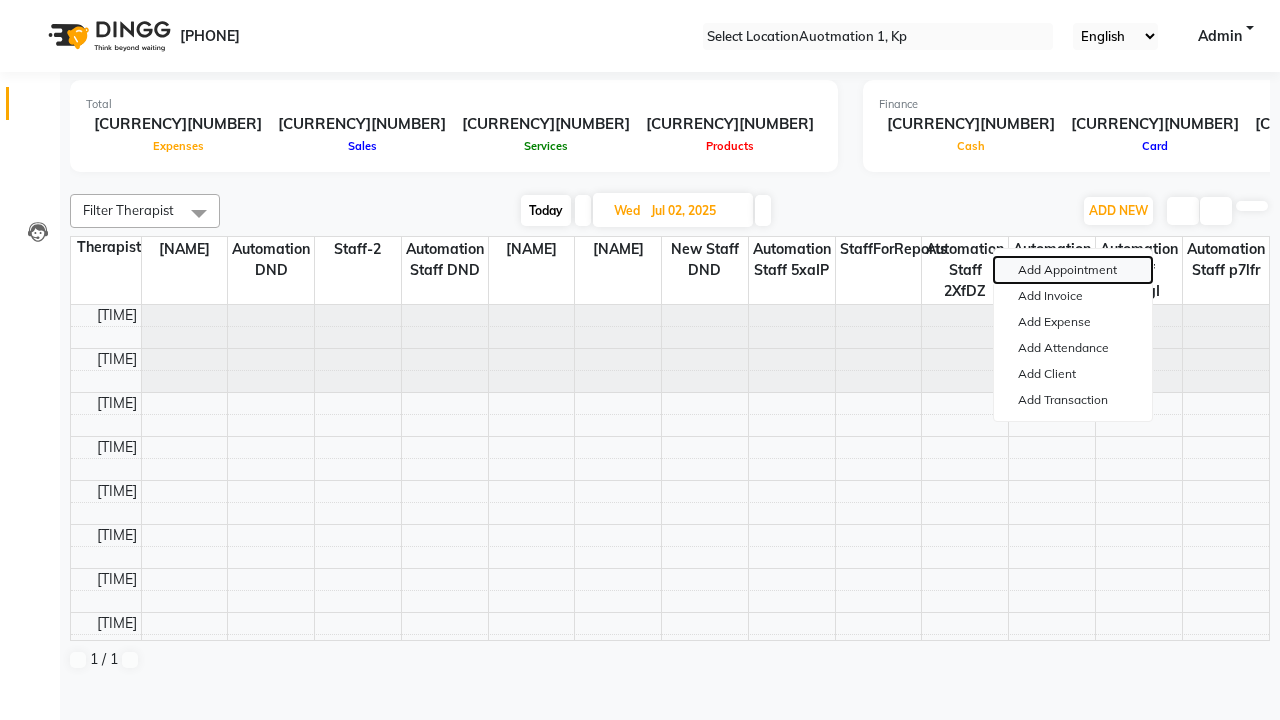 click on "Add Appointment" at bounding box center [1073, 270] 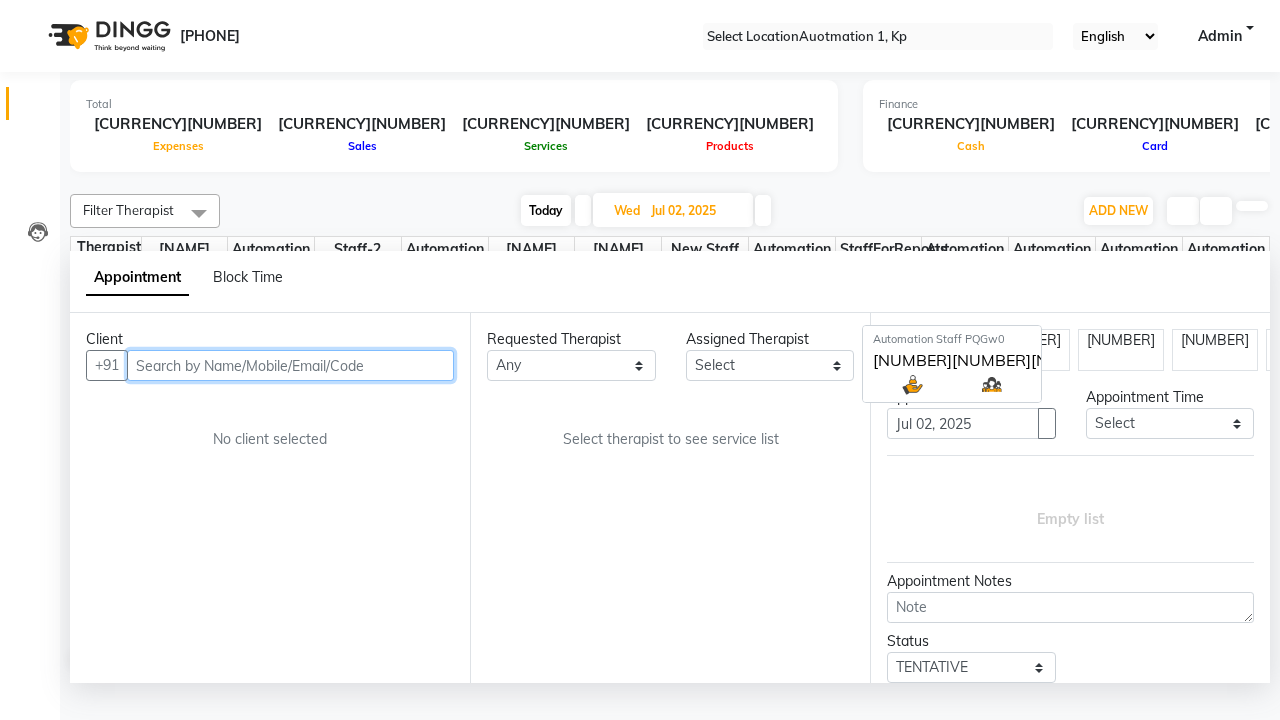 scroll, scrollTop: 1, scrollLeft: 0, axis: vertical 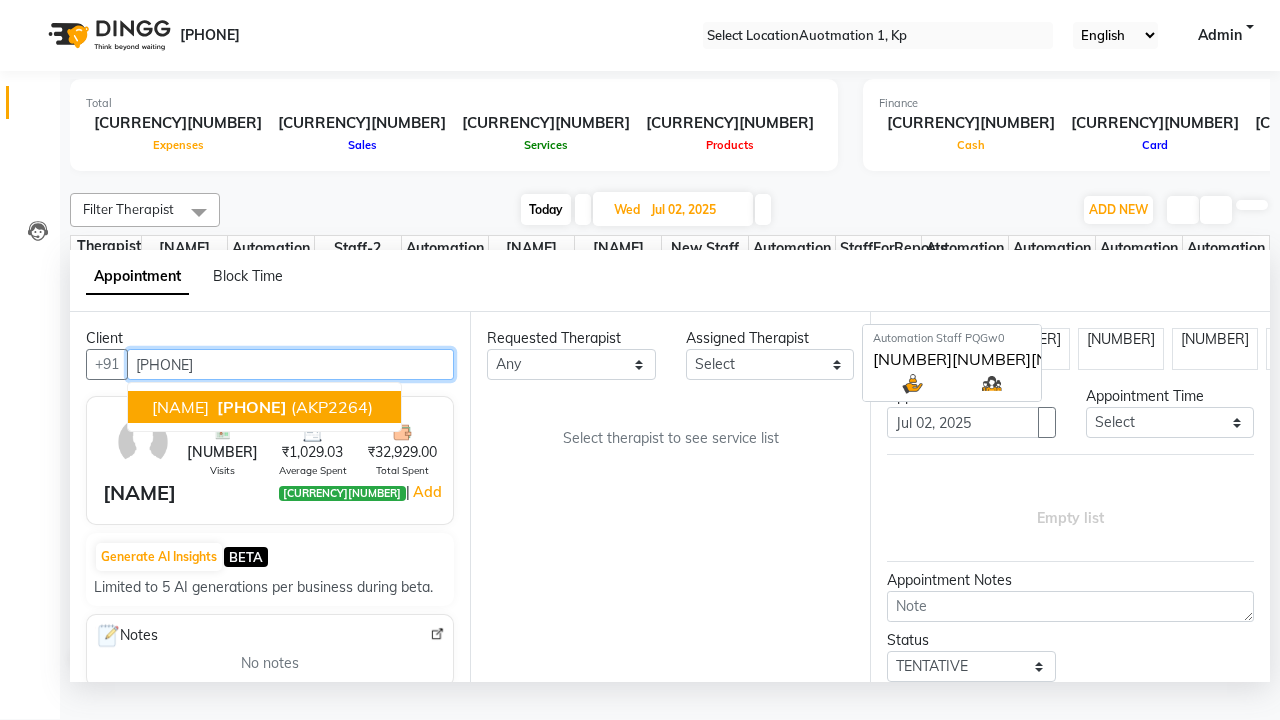 click on "[PHONE]" at bounding box center [252, 407] 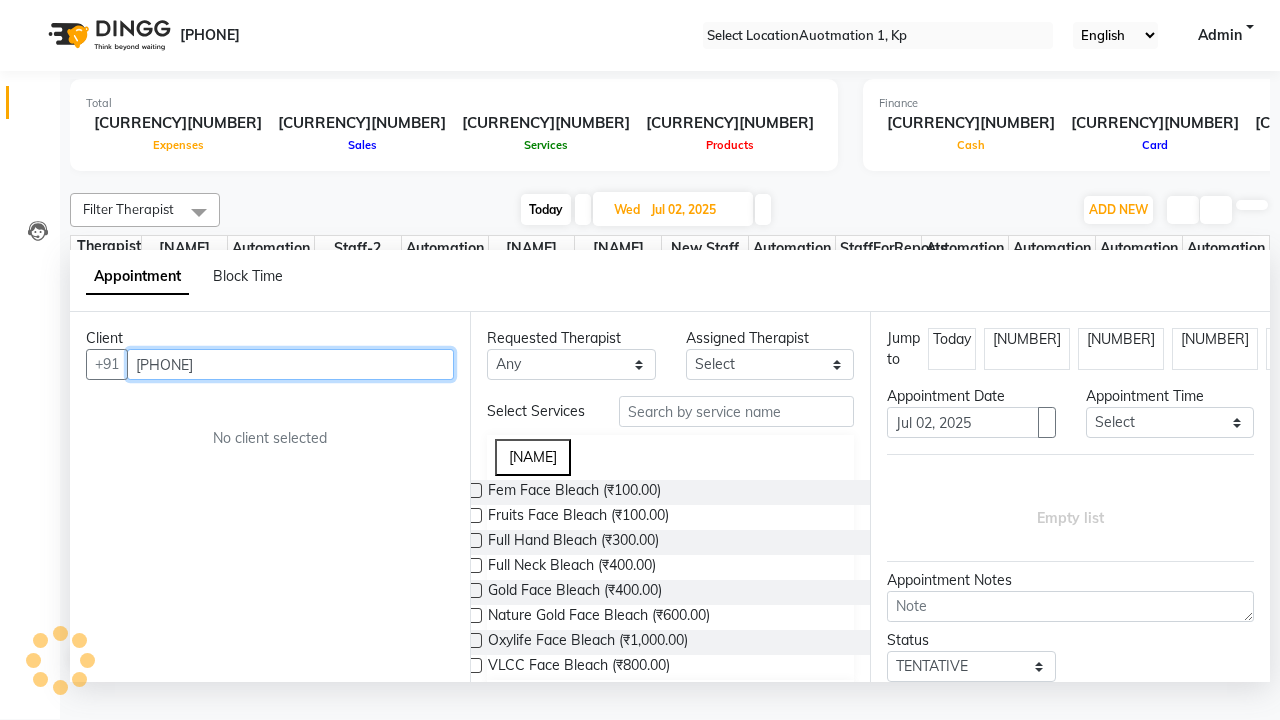 scroll, scrollTop: 0, scrollLeft: 0, axis: both 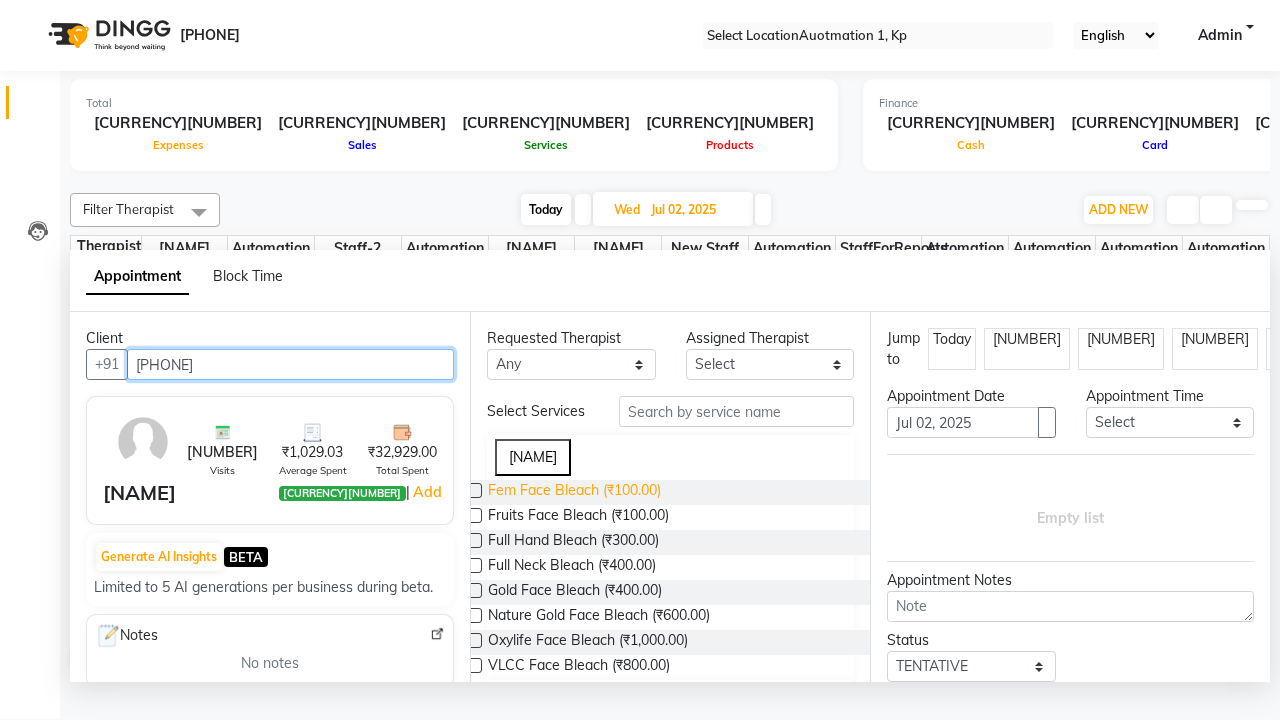 type on "[PHONE]" 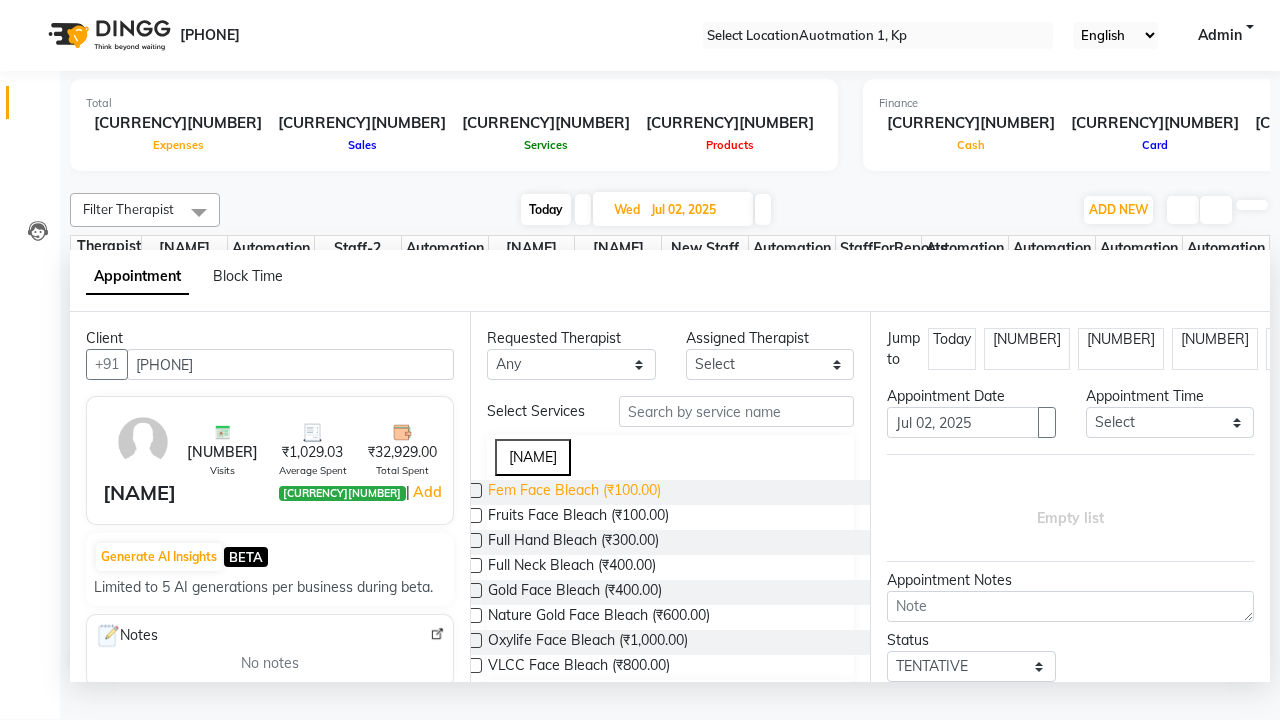 click on "Fem Face Bleach (₹100.00)" at bounding box center [574, 492] 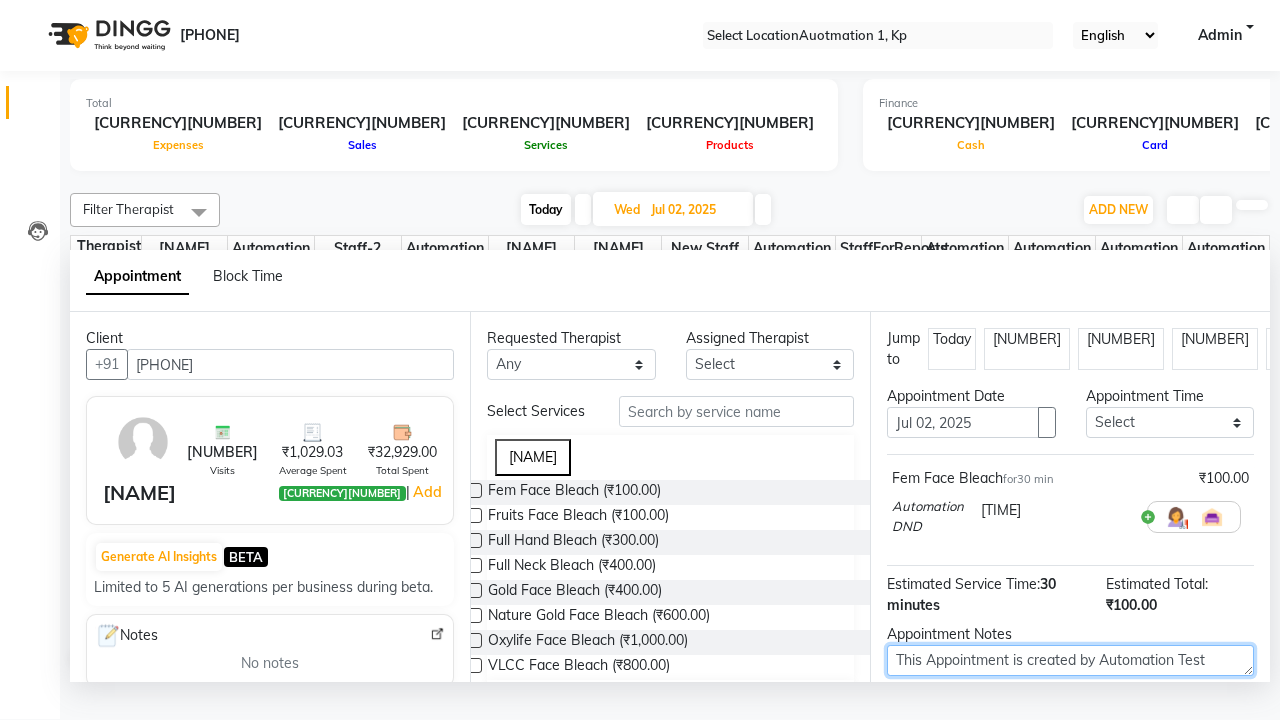 type on "This Appointment is created by Automation Test" 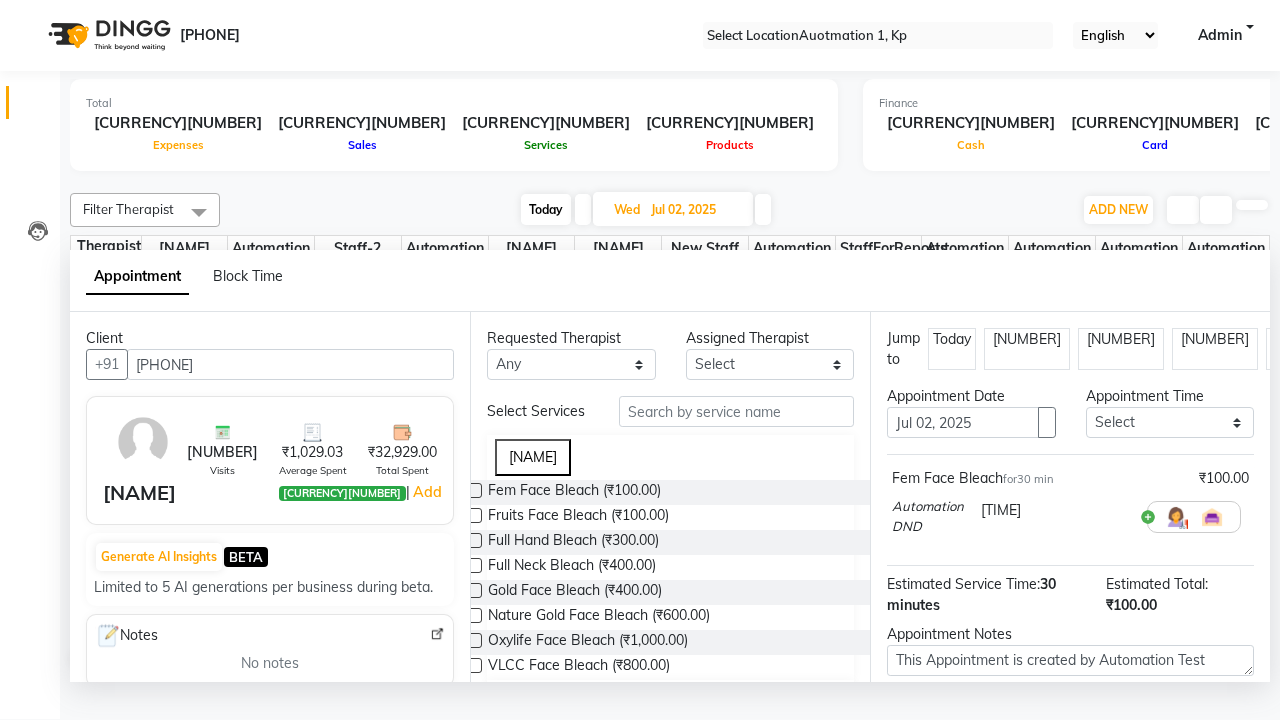 click at bounding box center (1097, 787) 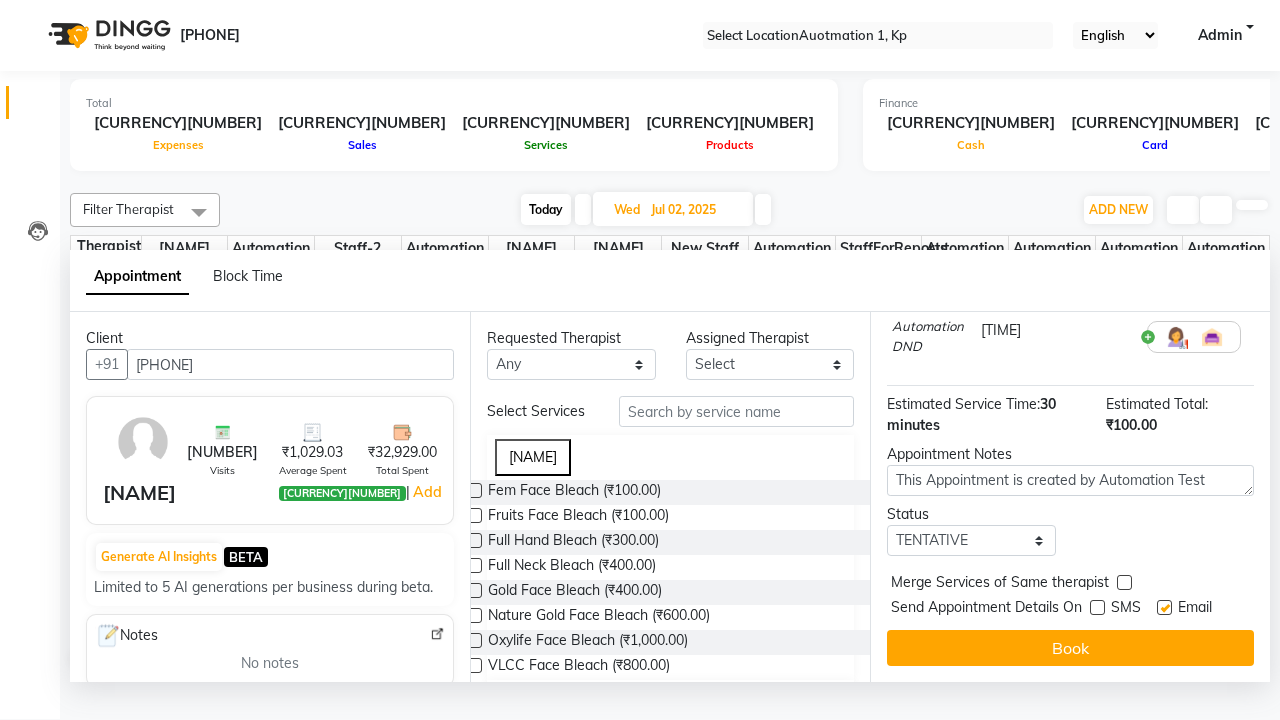 click at bounding box center [1164, 607] 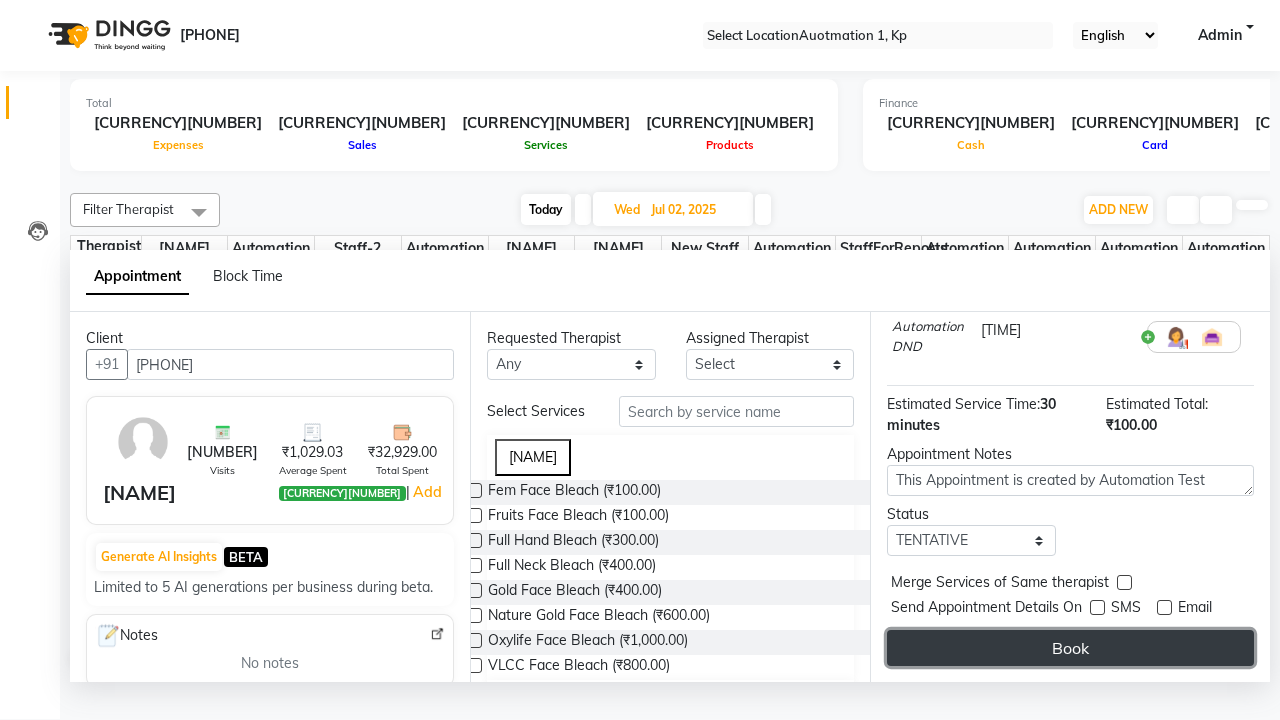 click on "Book" at bounding box center [1070, 648] 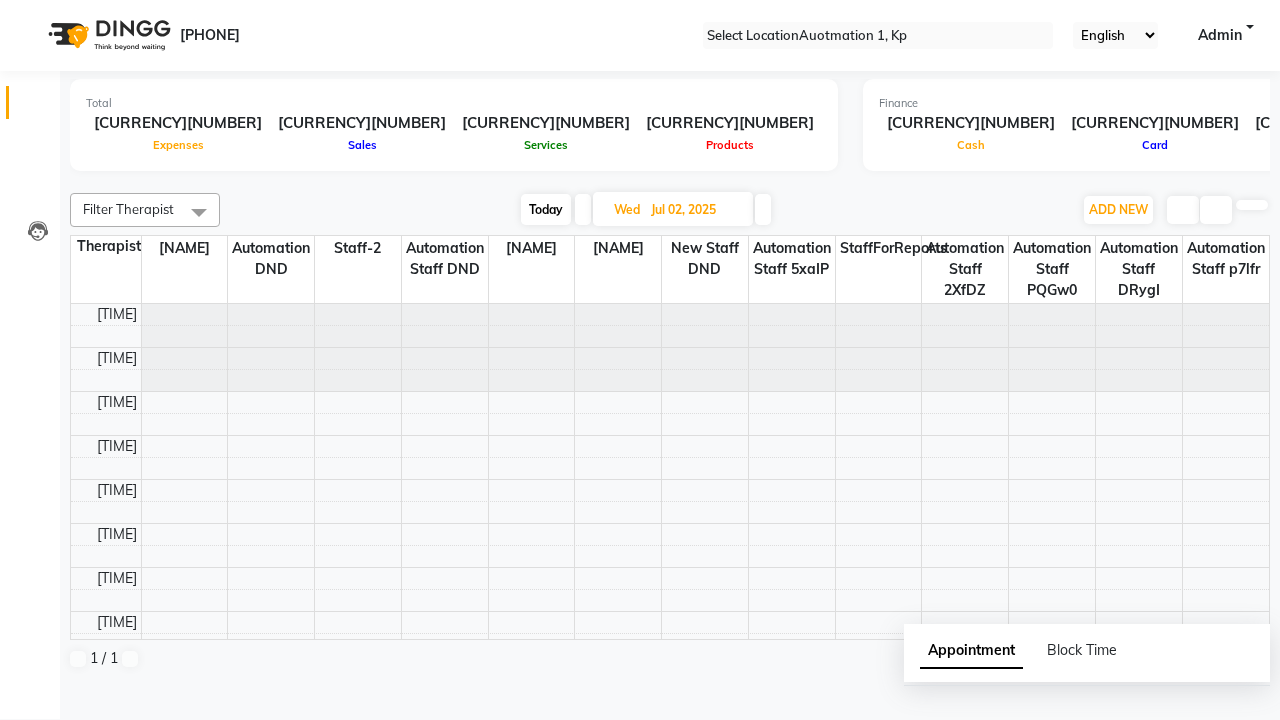 scroll, scrollTop: 0, scrollLeft: 0, axis: both 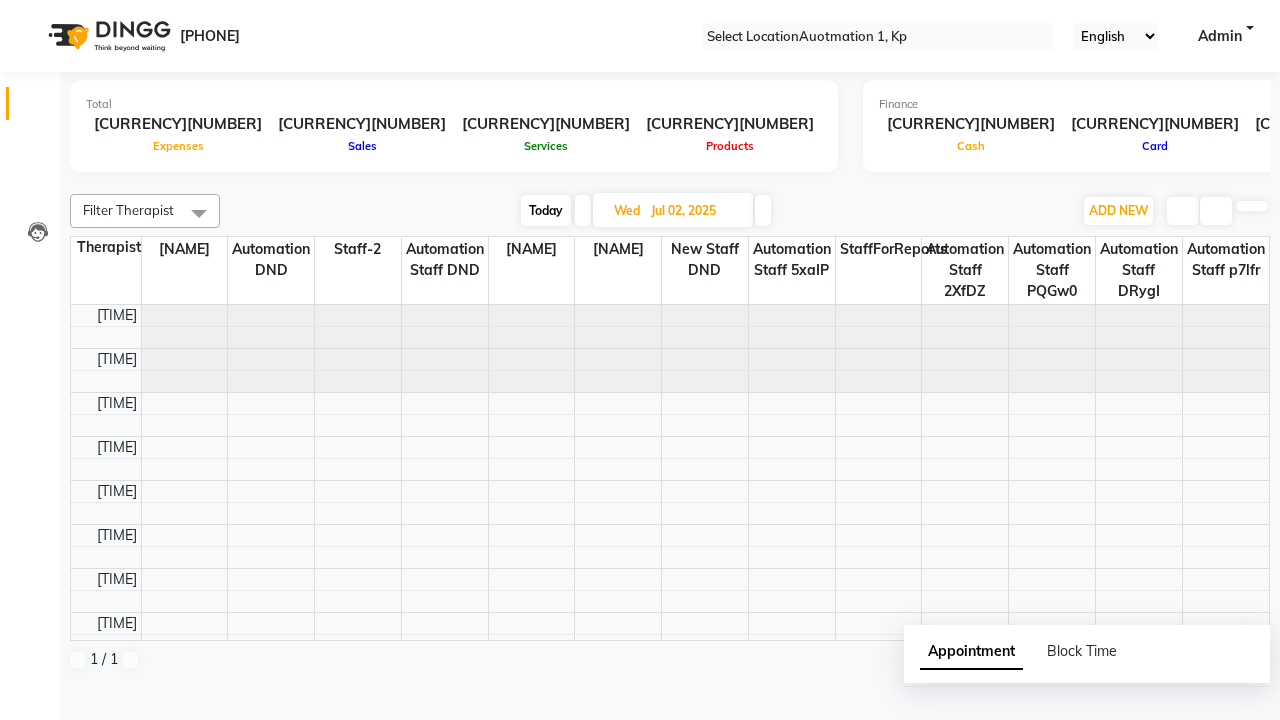 click on "Success" at bounding box center (640, 751) 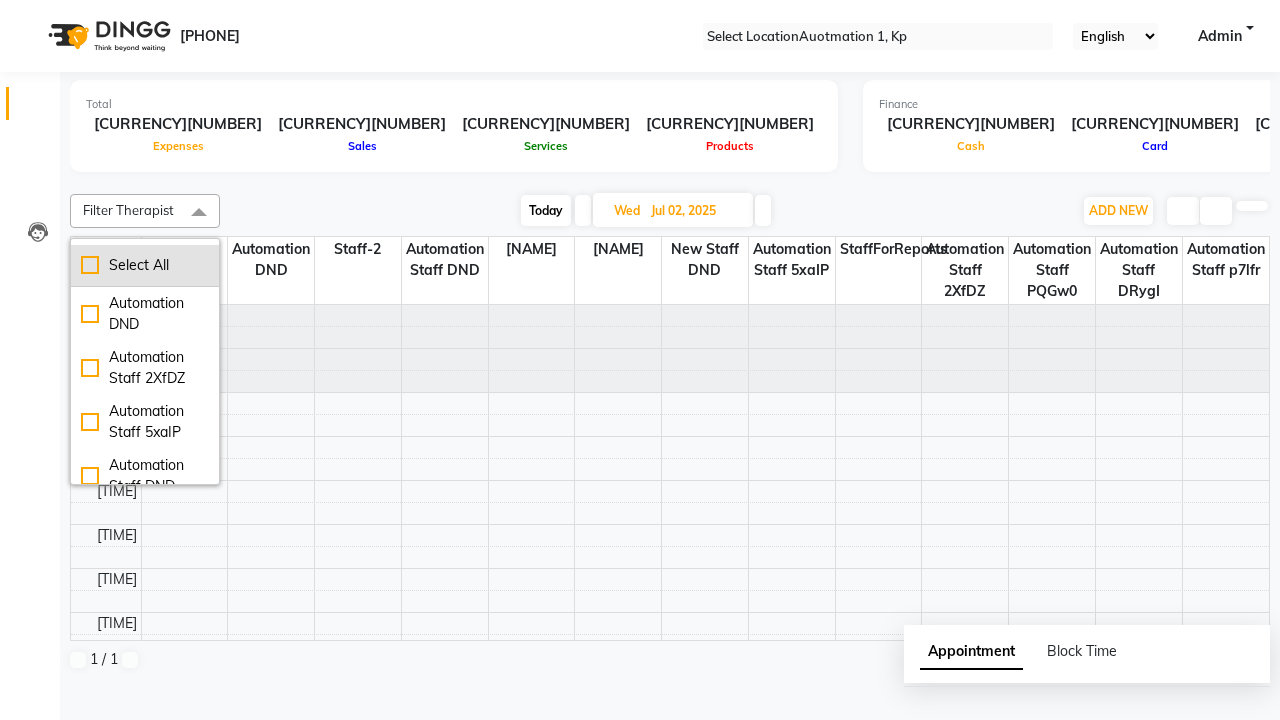 click on "Select All" at bounding box center [145, 265] 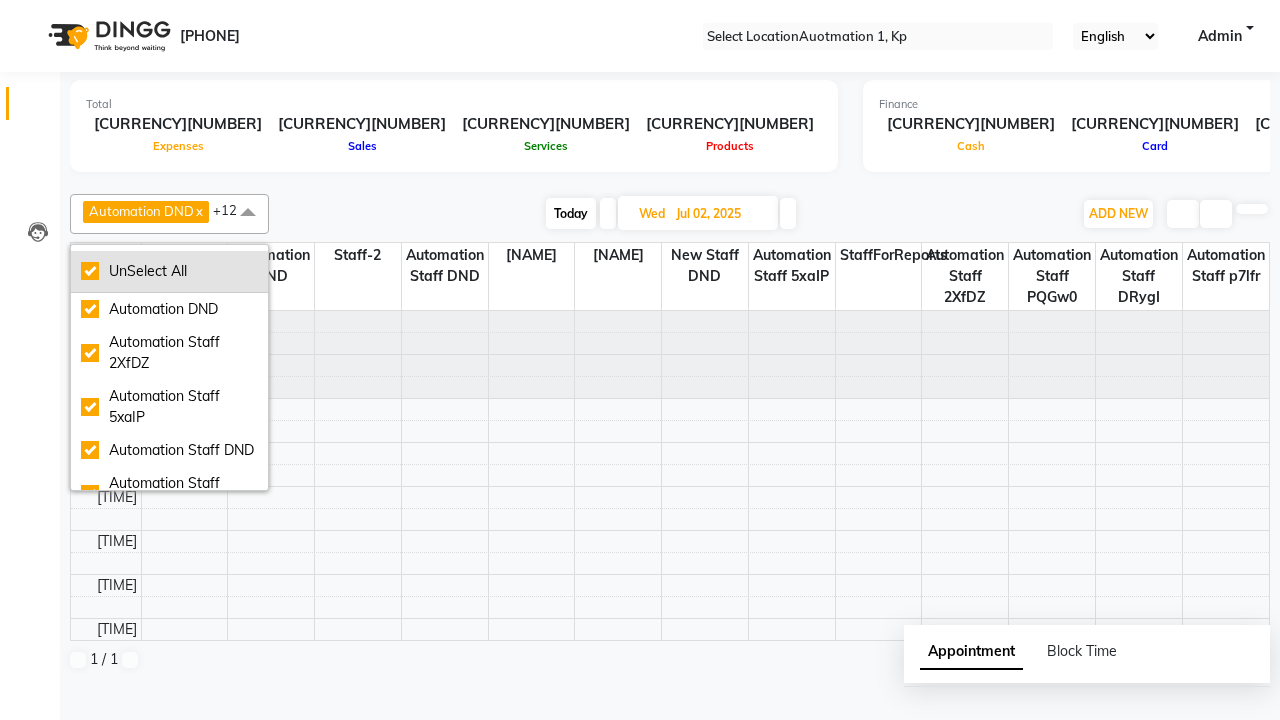 click on "UnSelect All" at bounding box center [169, 271] 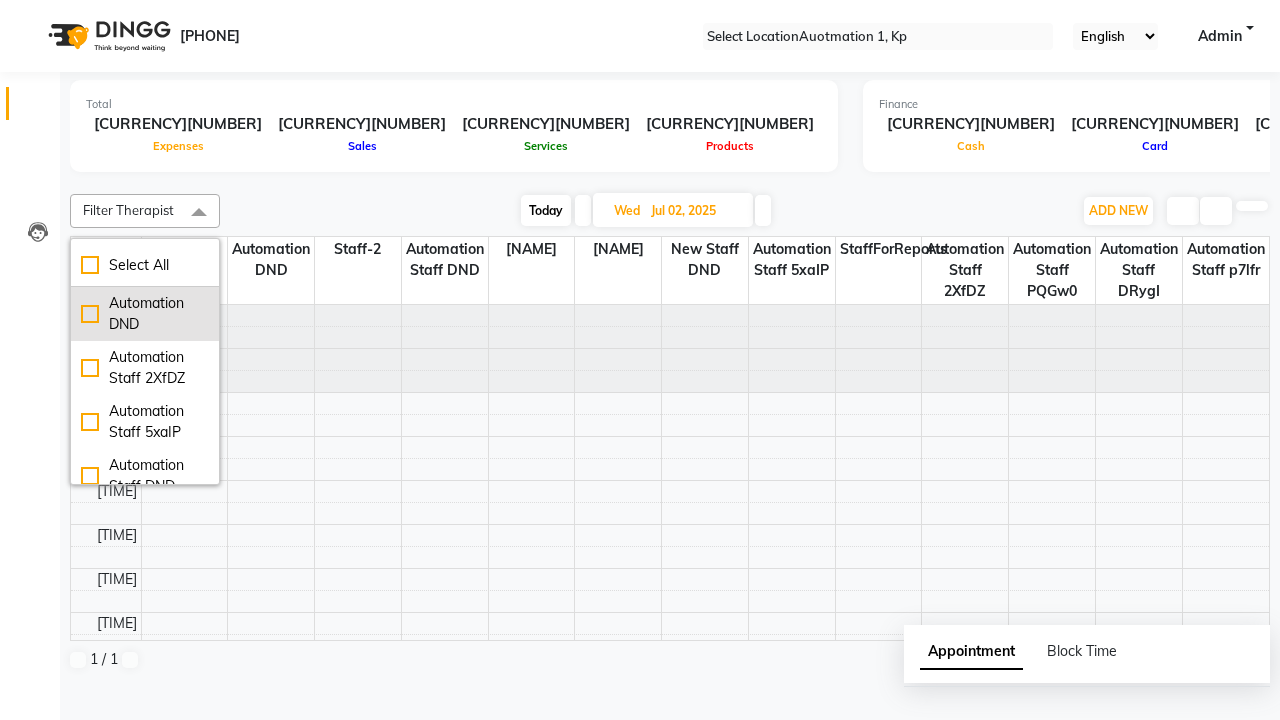click on "Automation DND" at bounding box center [145, 314] 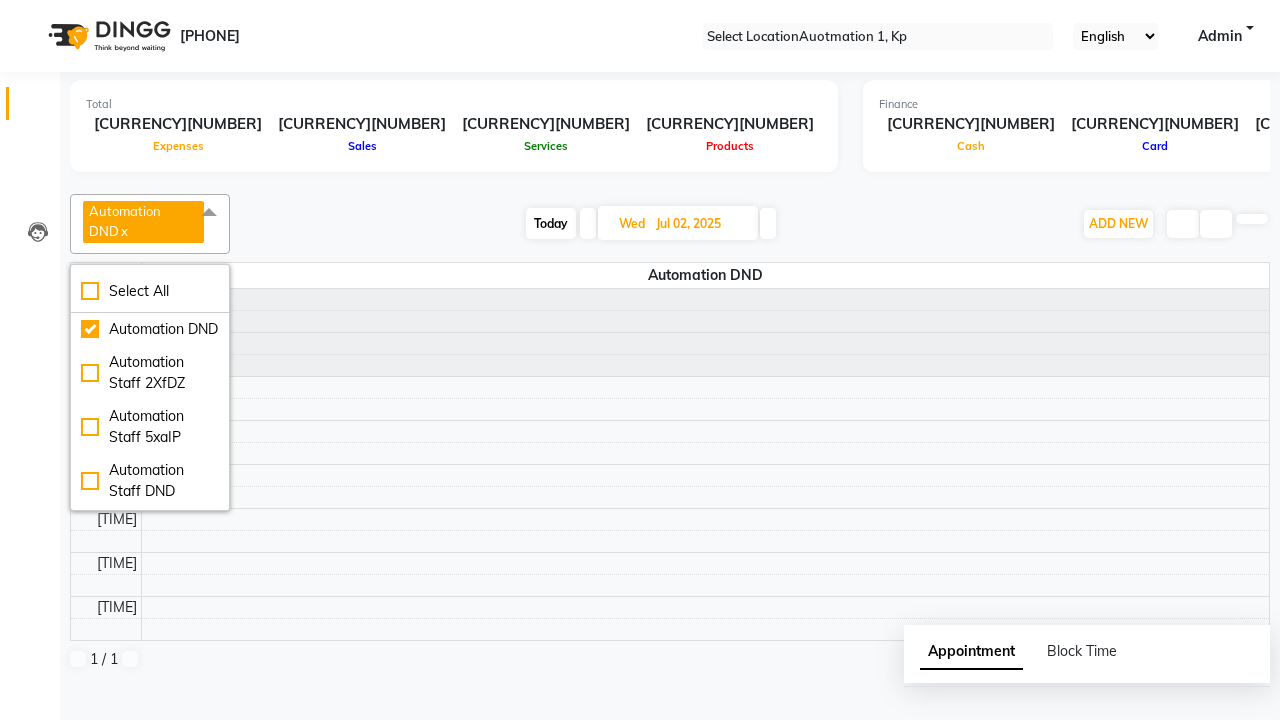 click at bounding box center (209, 213) 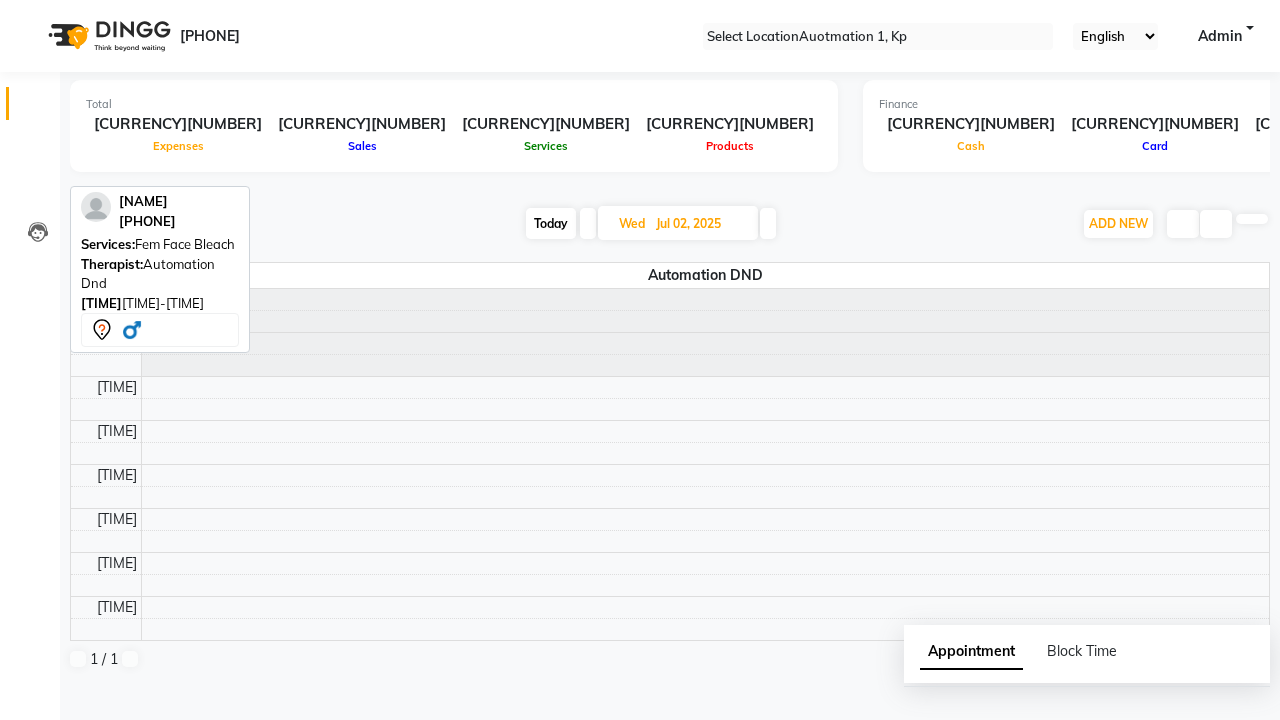 scroll, scrollTop: 242, scrollLeft: 0, axis: vertical 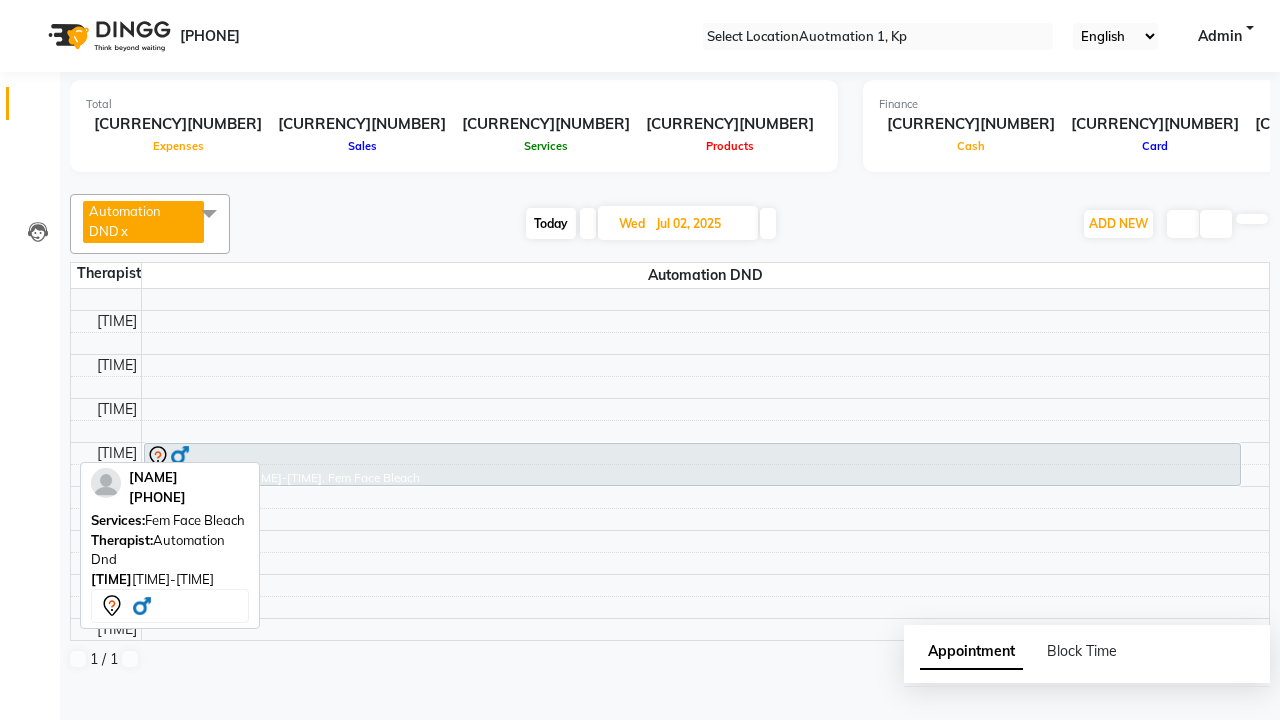 click at bounding box center [692, 457] 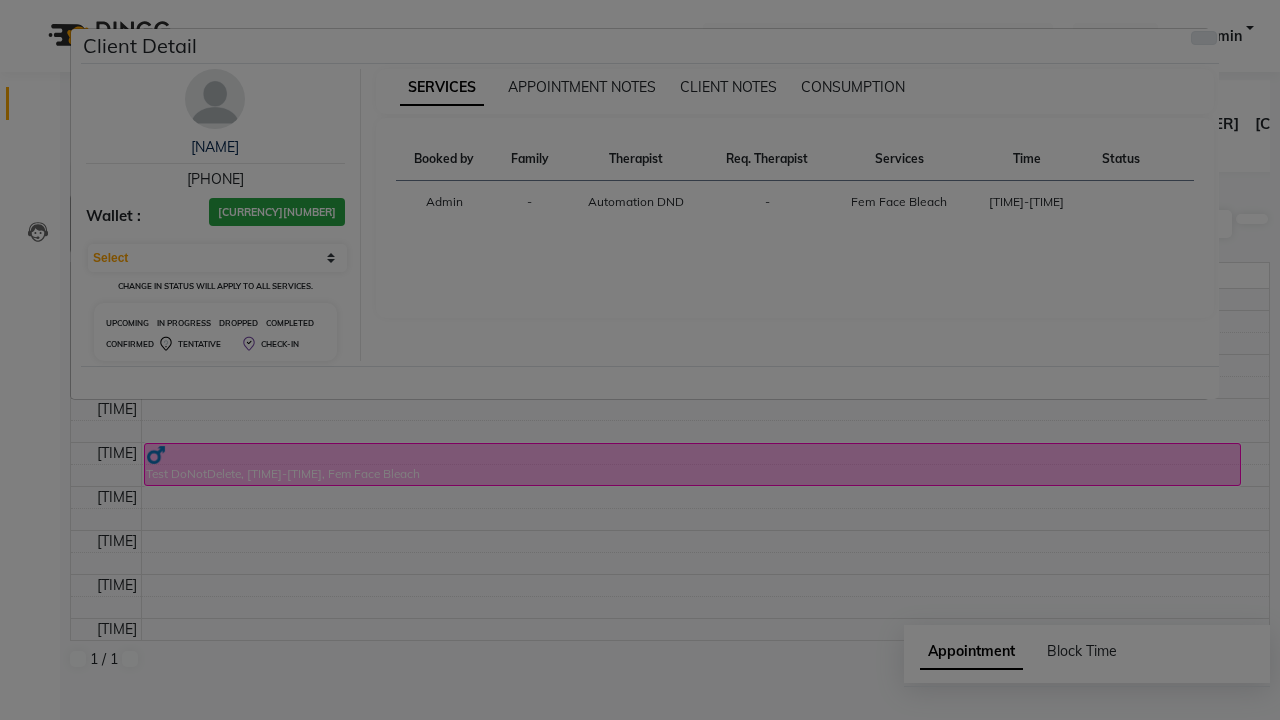 click at bounding box center (1204, 38) 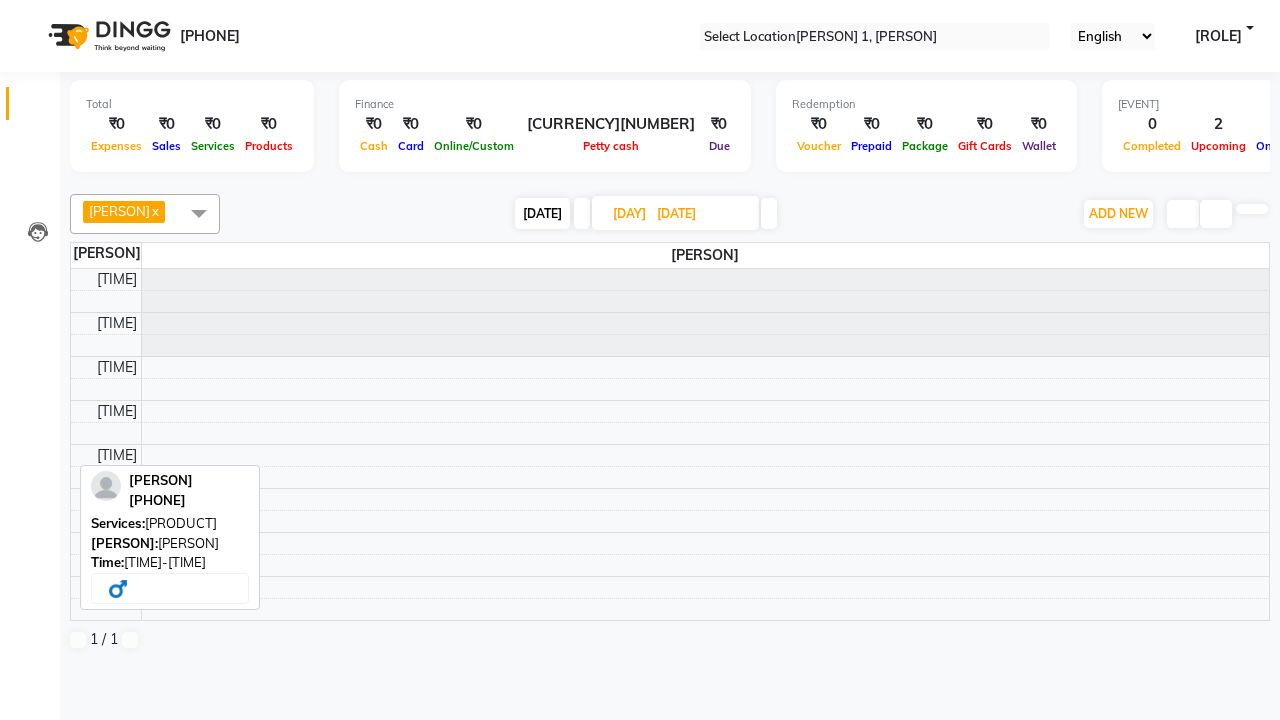 scroll, scrollTop: 0, scrollLeft: 0, axis: both 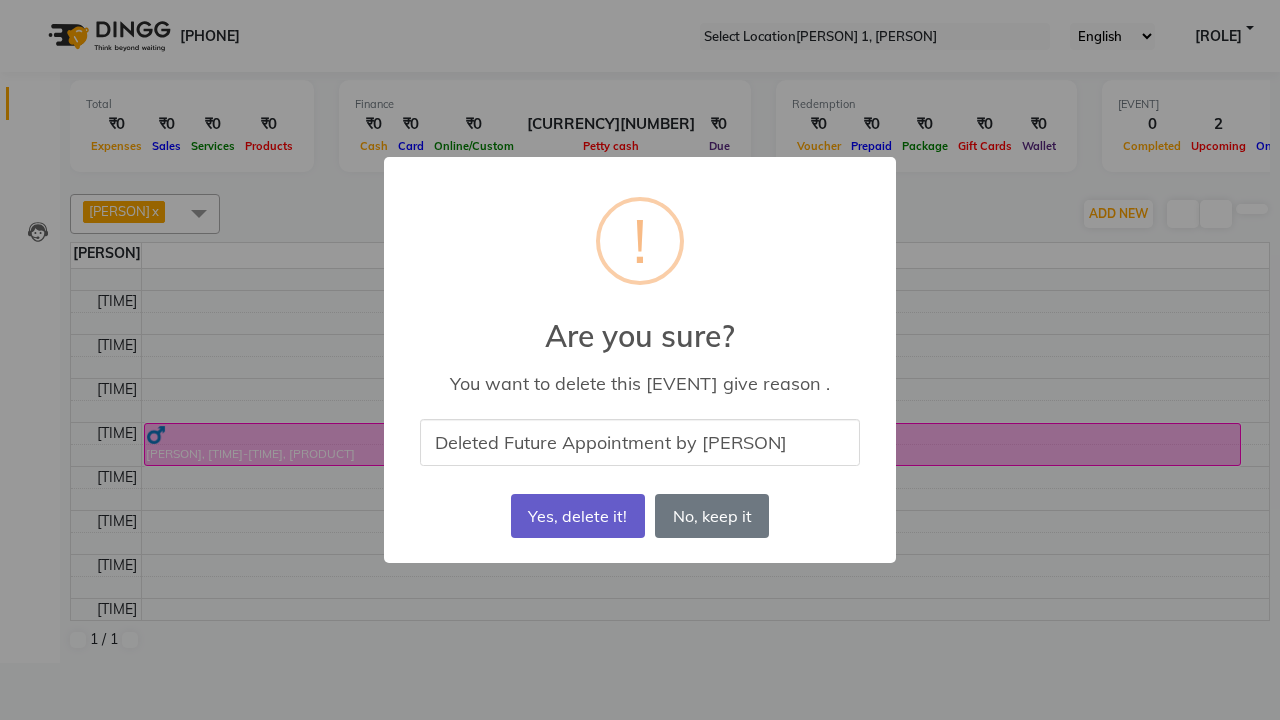 type on "Deleted Future Appointment by [PERSON]" 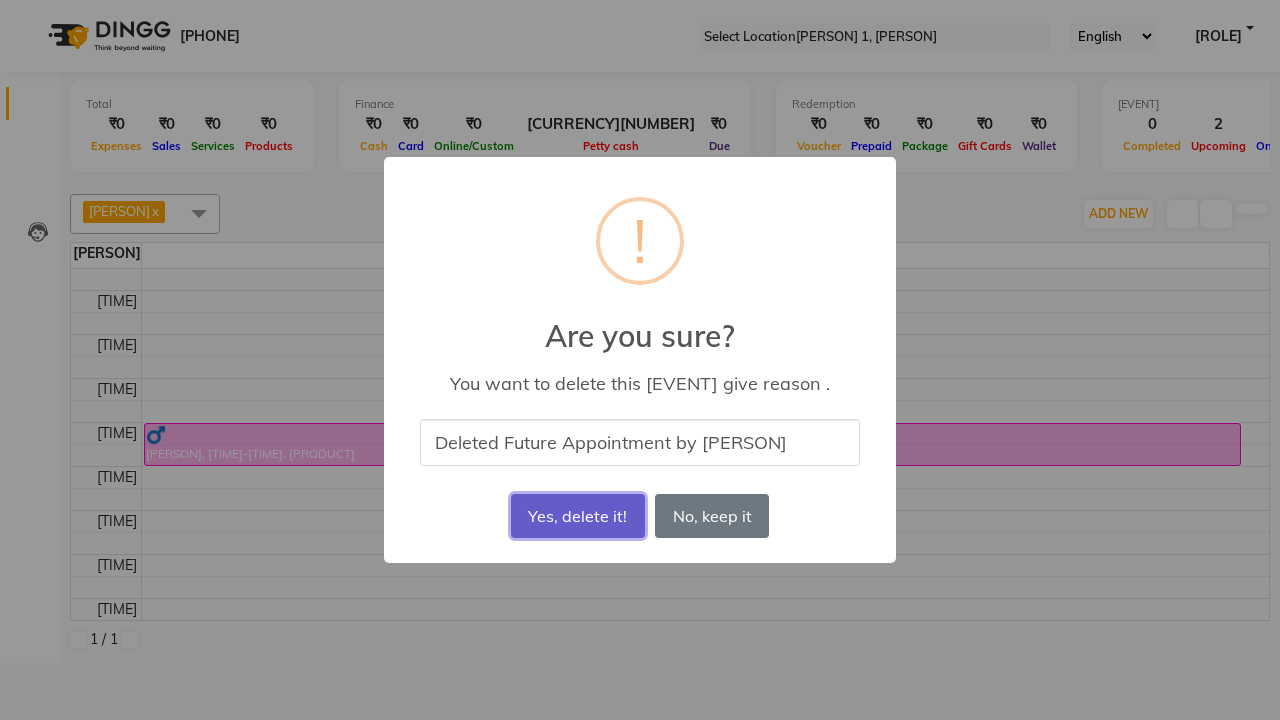 click on "Yes, delete it!" at bounding box center (578, 516) 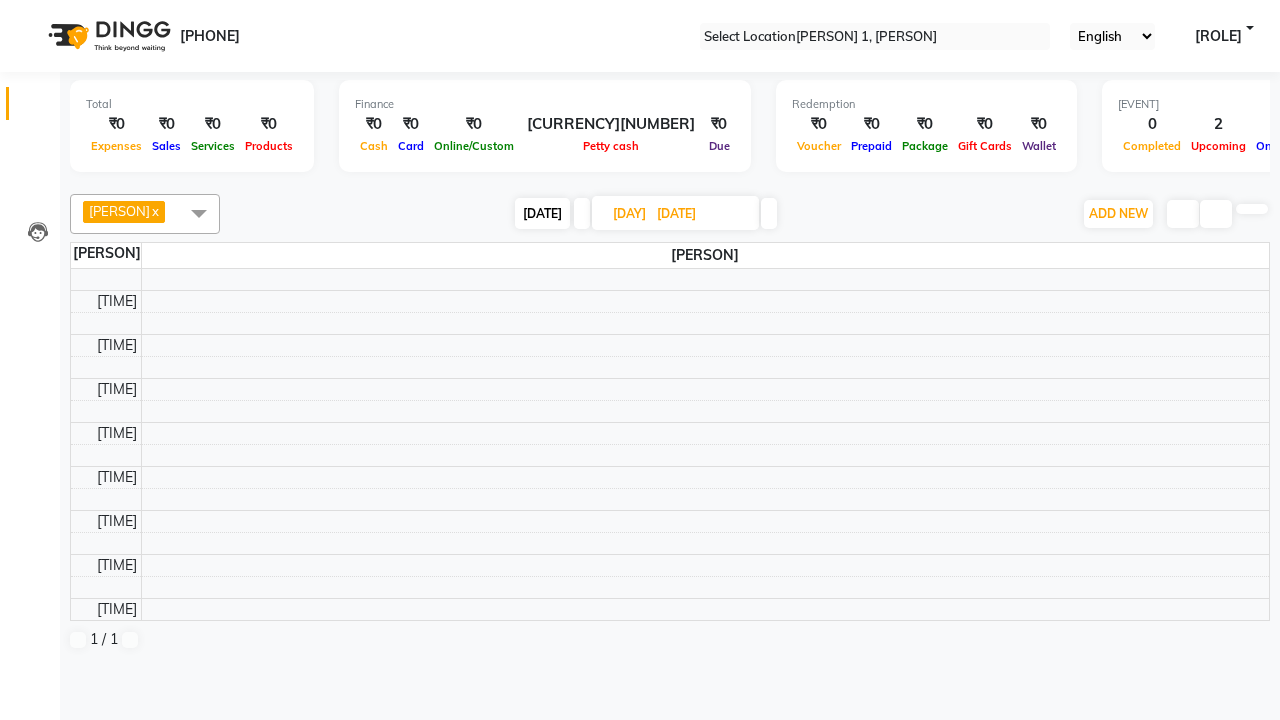 click on "Deleted successfully!" at bounding box center (640, 751) 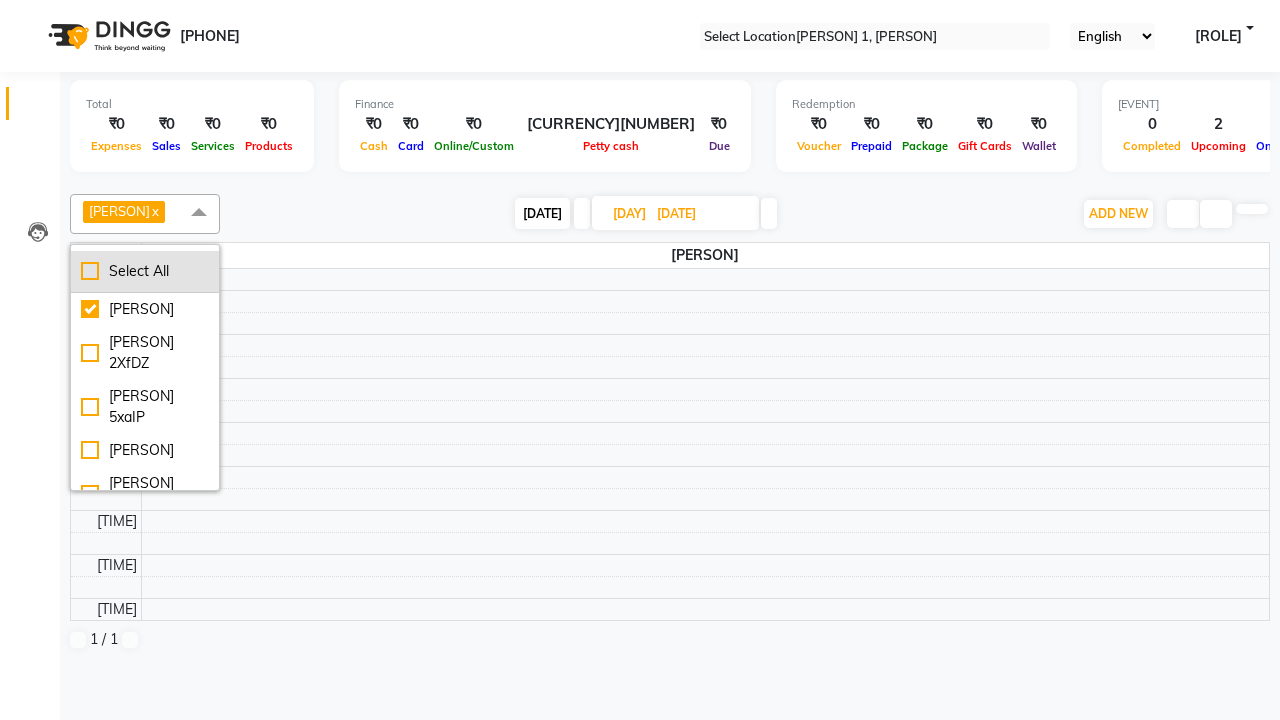 click on "Select All" at bounding box center (145, 271) 